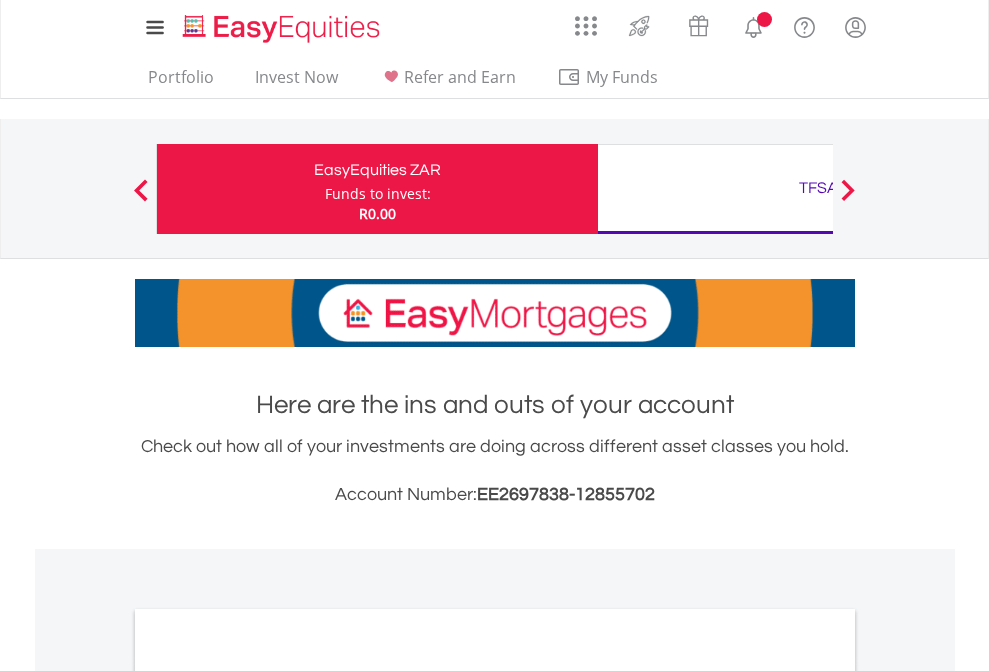 scroll, scrollTop: 0, scrollLeft: 0, axis: both 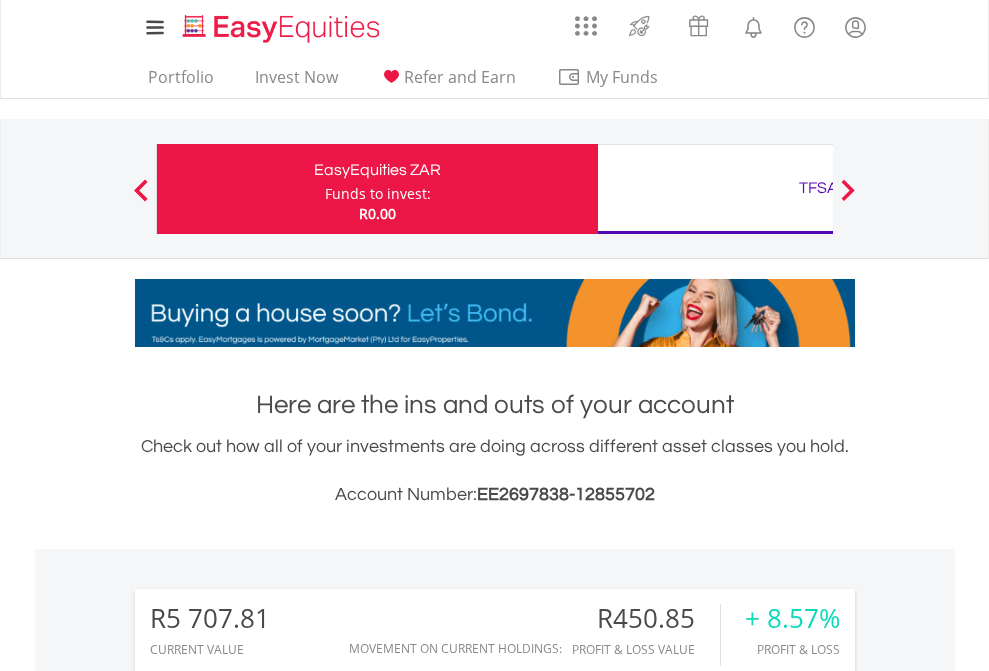 click on "Funds to invest:" at bounding box center [378, 194] 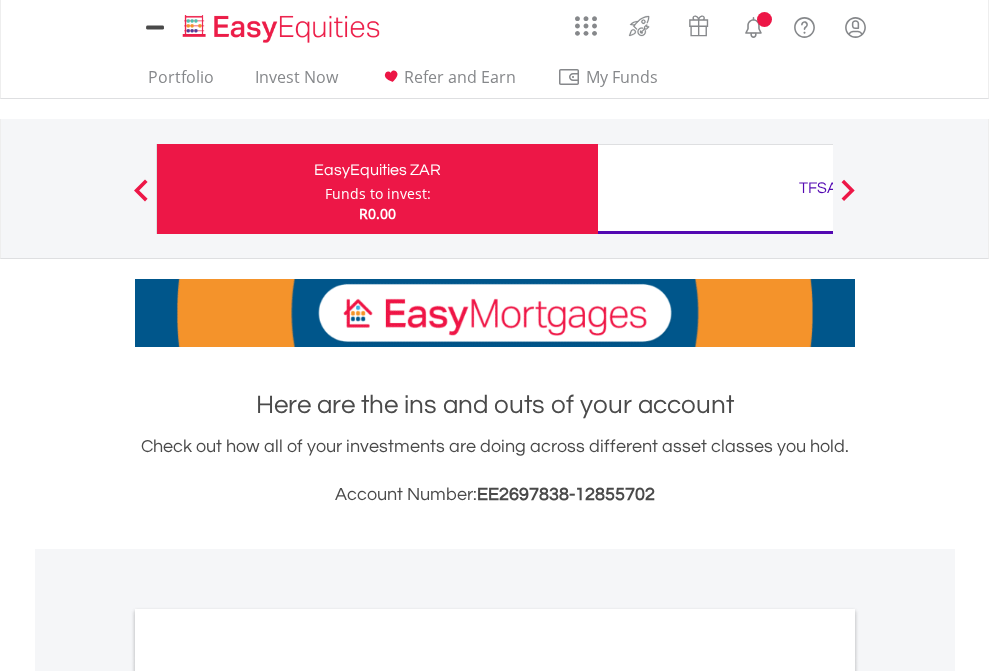 scroll, scrollTop: 0, scrollLeft: 0, axis: both 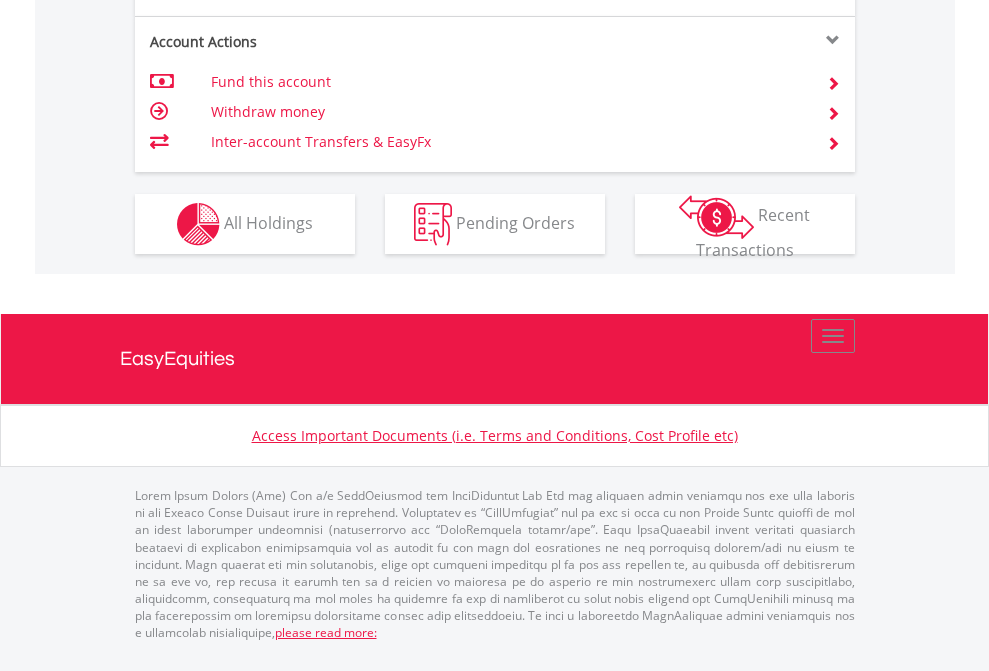 click on "Investment types" at bounding box center [706, -337] 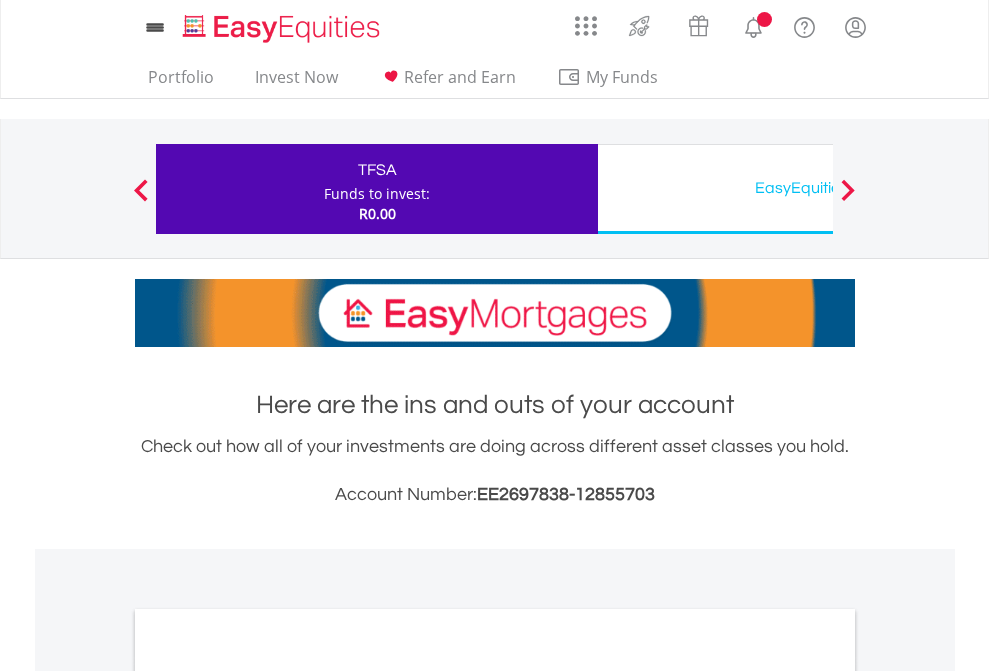 scroll, scrollTop: 0, scrollLeft: 0, axis: both 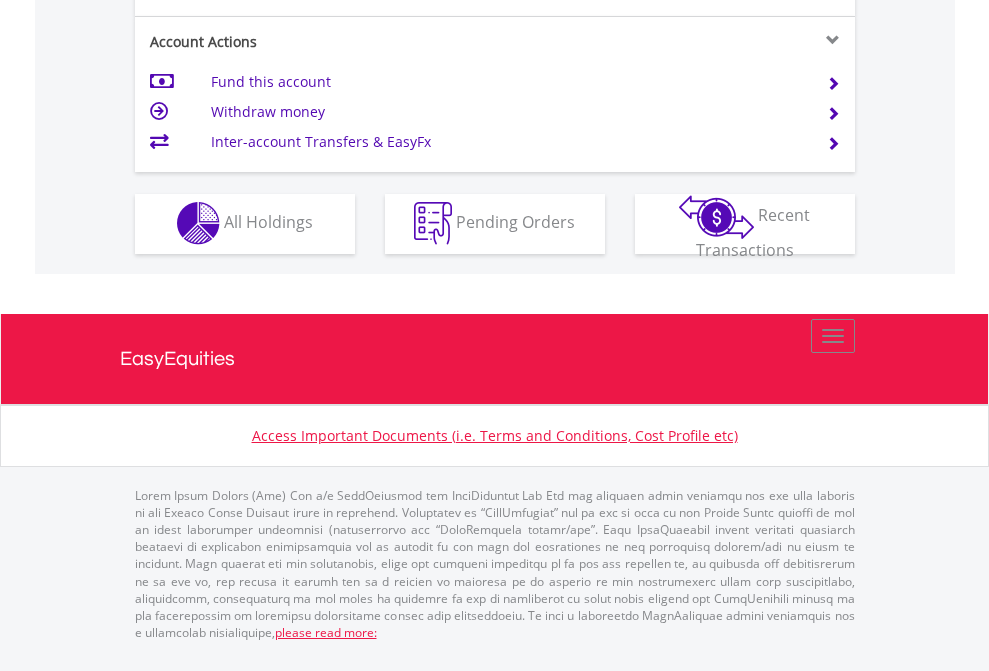 click on "Investment types" at bounding box center [706, -353] 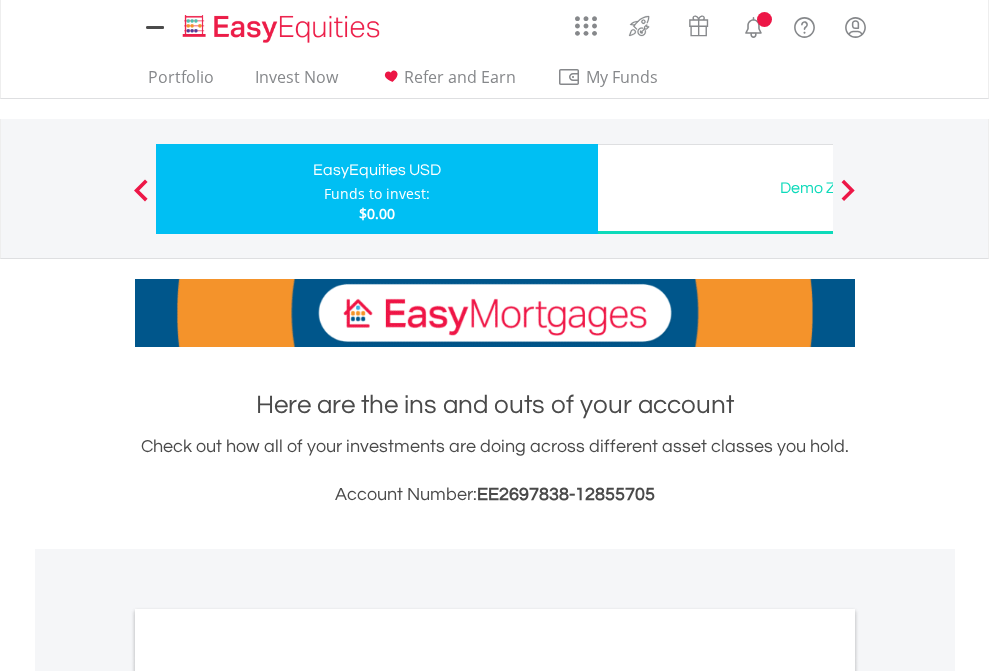 scroll, scrollTop: 0, scrollLeft: 0, axis: both 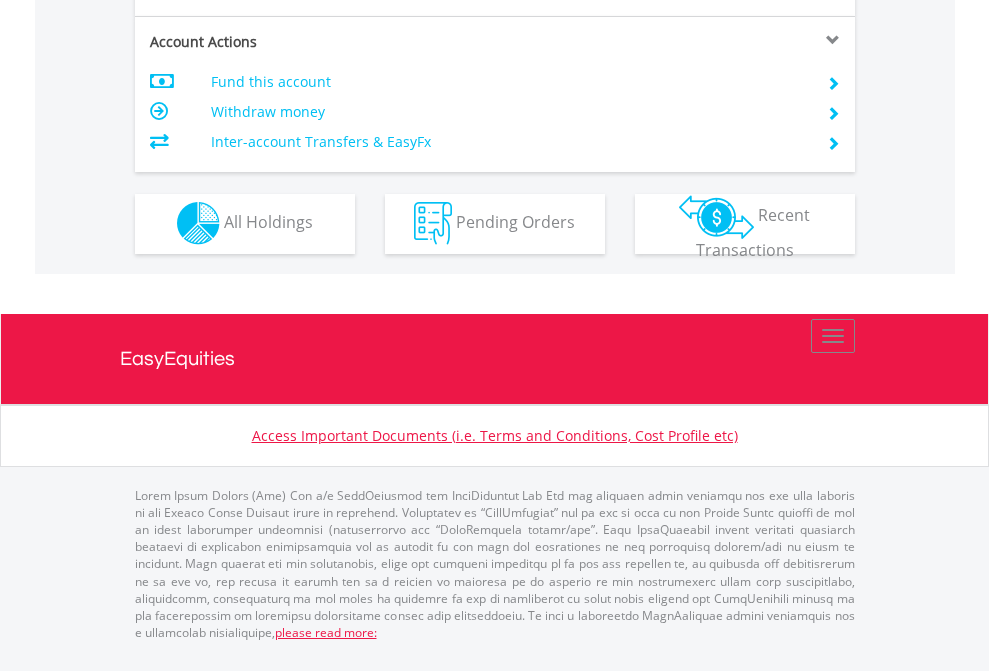 click on "Investment types" at bounding box center (706, -353) 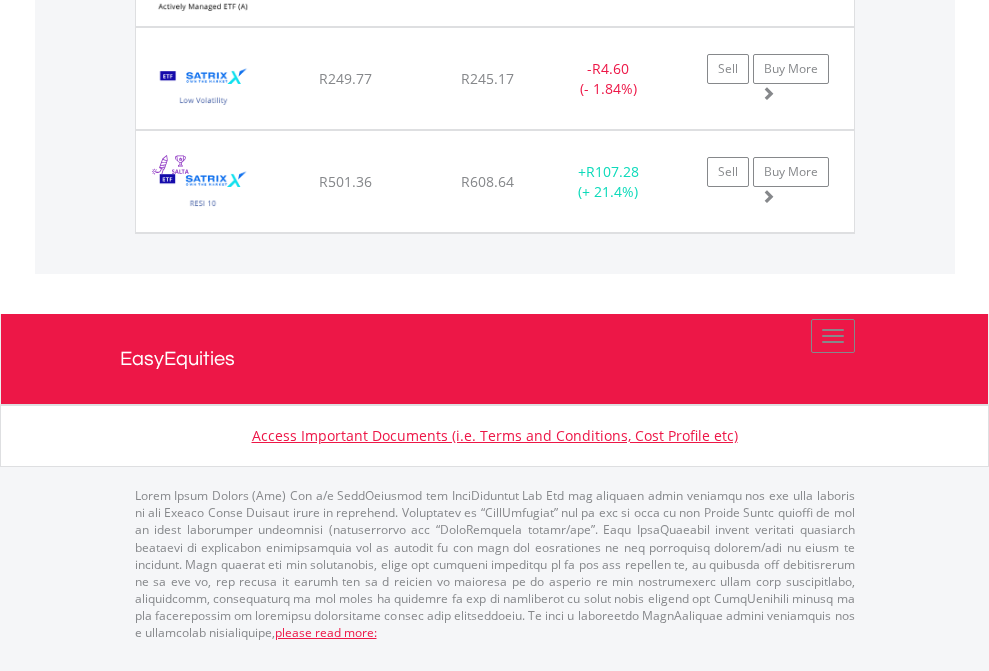 click on "TFSA" at bounding box center (818, -1380) 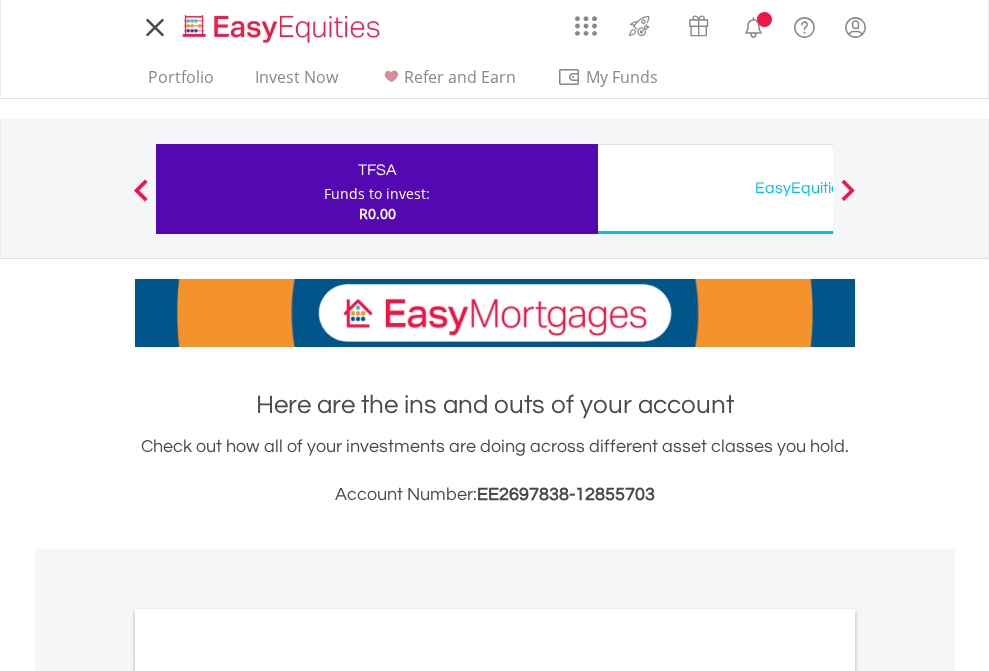 scroll, scrollTop: 0, scrollLeft: 0, axis: both 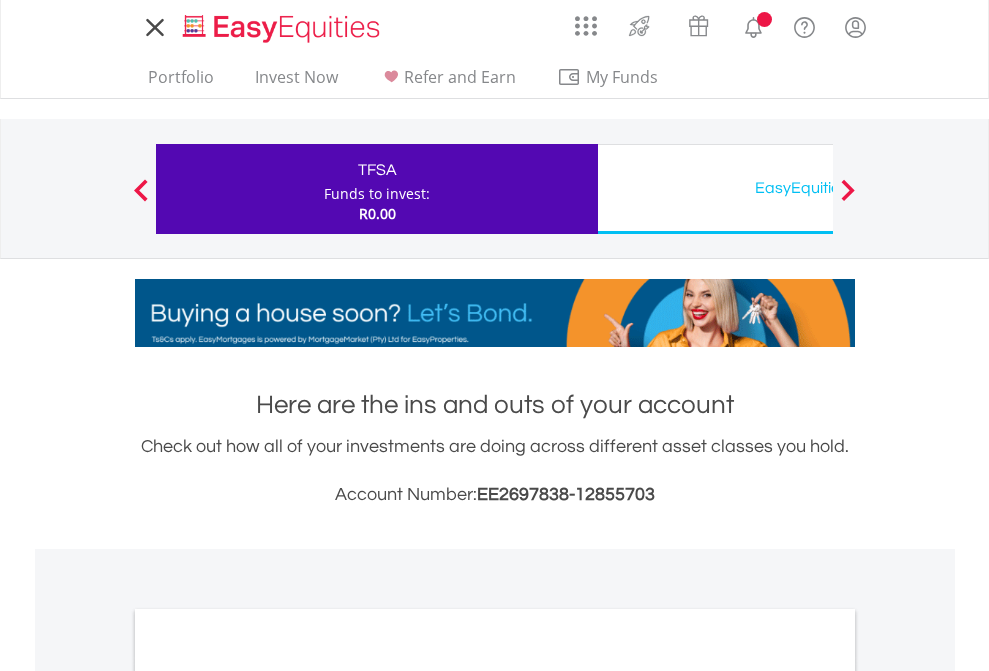 click on "All Holdings" at bounding box center [268, 1096] 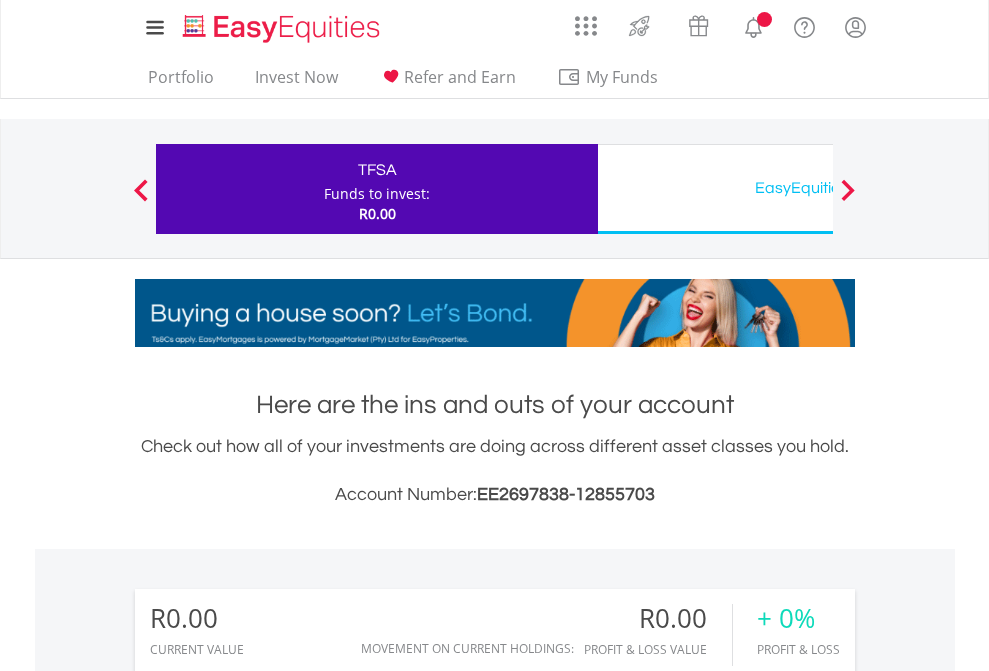 scroll, scrollTop: 1486, scrollLeft: 0, axis: vertical 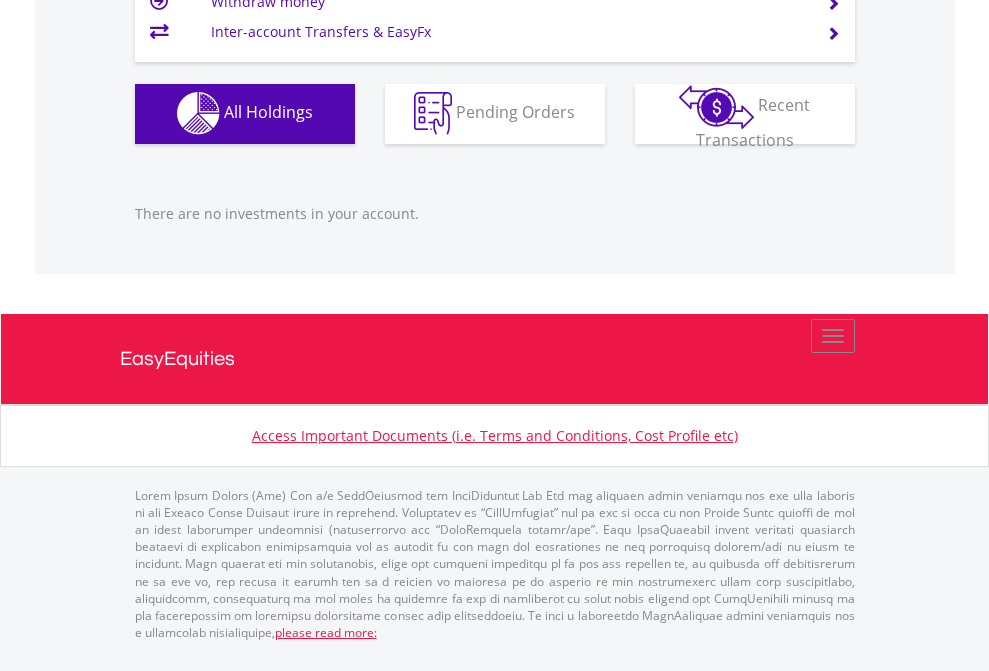 click on "EasyEquities USD" at bounding box center [818, -1142] 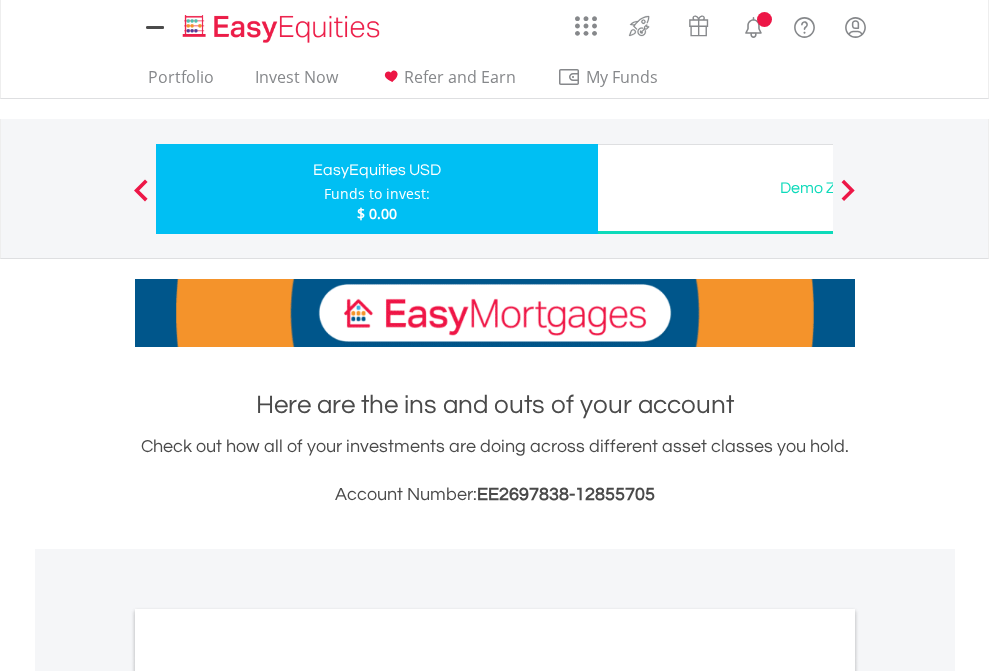 scroll, scrollTop: 0, scrollLeft: 0, axis: both 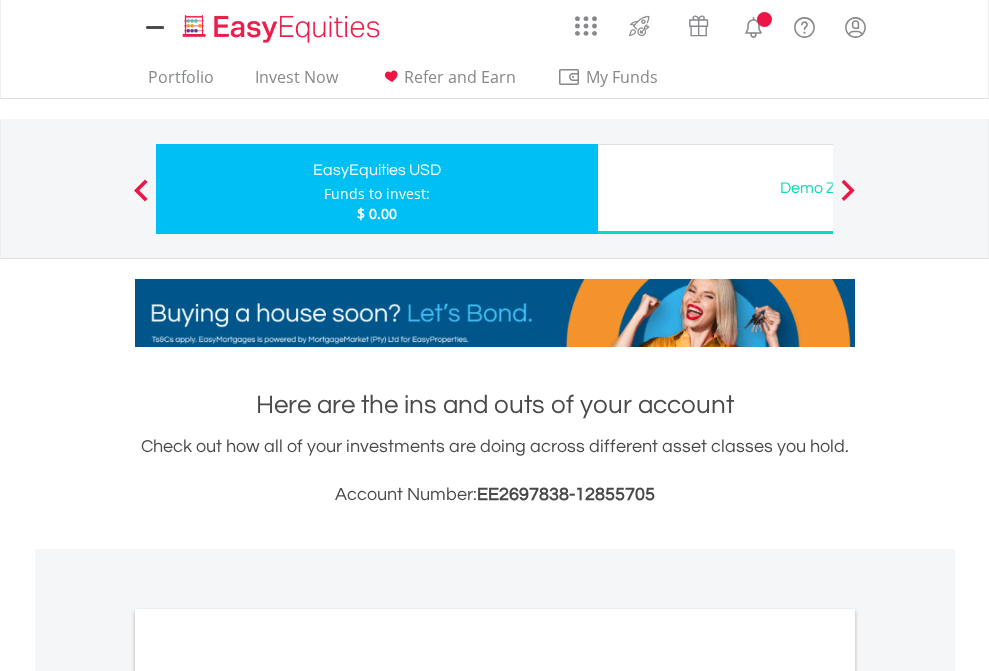 click on "All Holdings" at bounding box center [268, 1096] 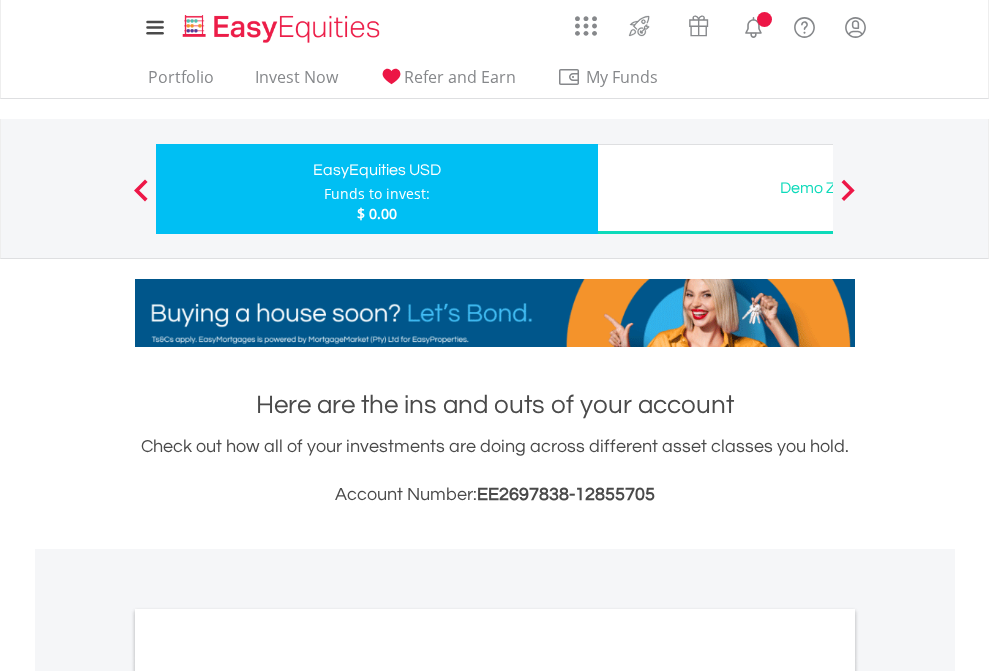 scroll, scrollTop: 1202, scrollLeft: 0, axis: vertical 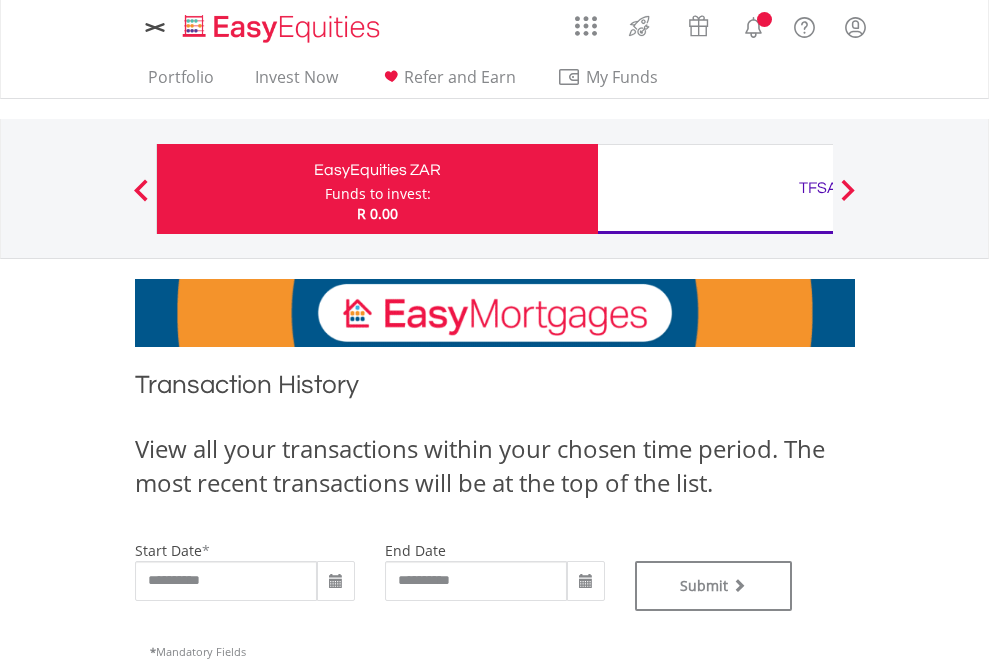 type on "**********" 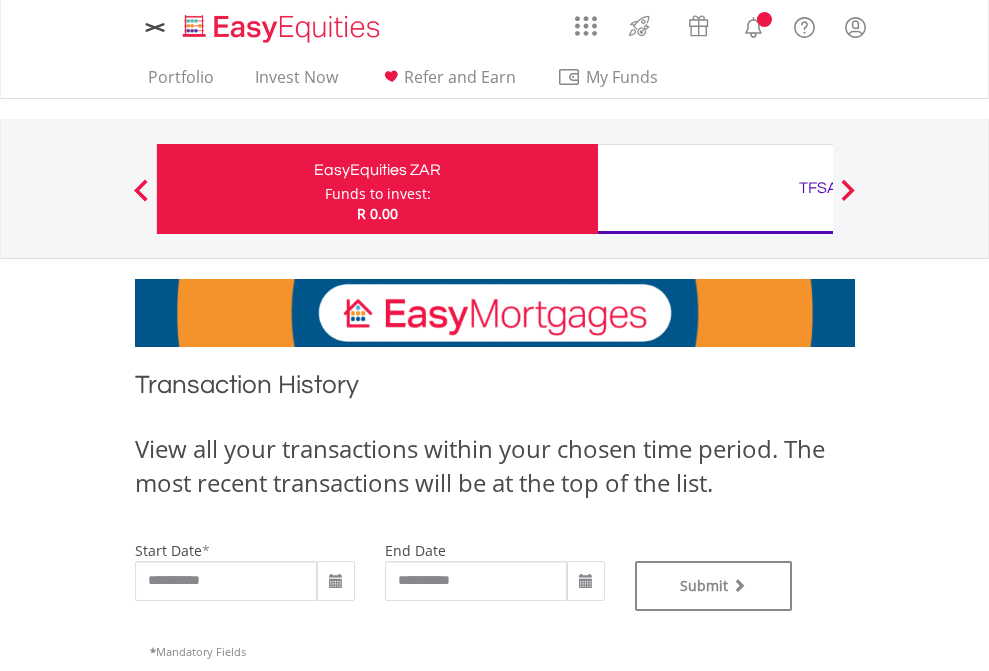 scroll, scrollTop: 0, scrollLeft: 0, axis: both 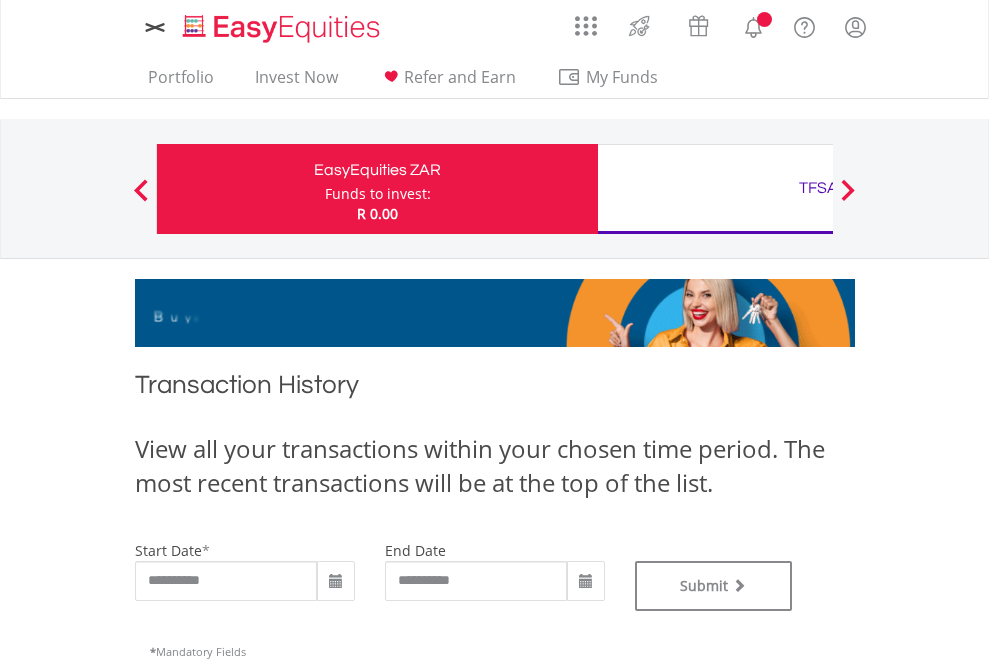 type on "**********" 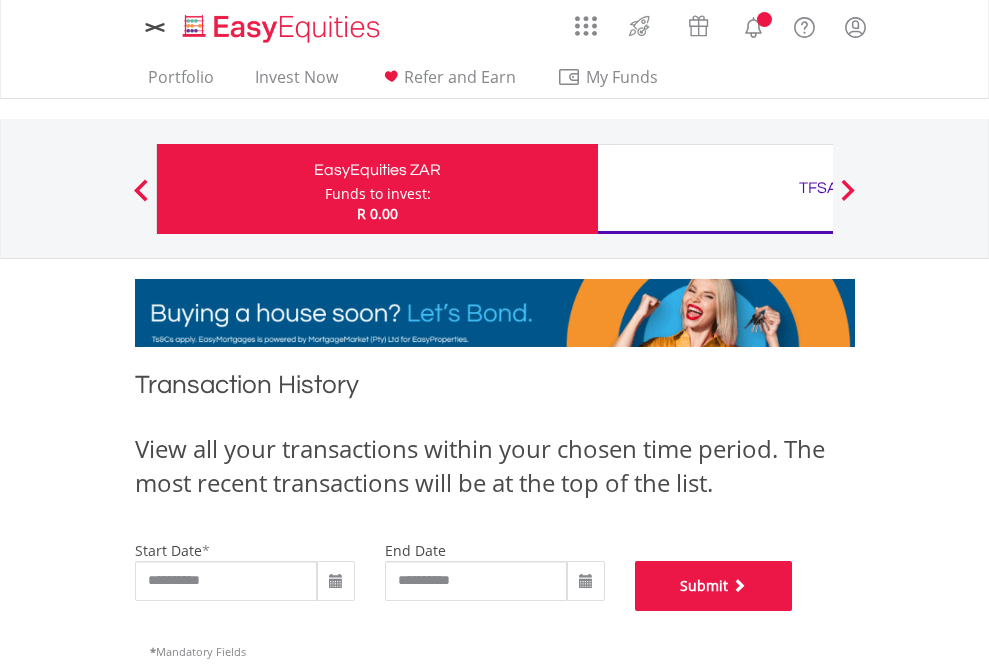 click on "Submit" at bounding box center [714, 586] 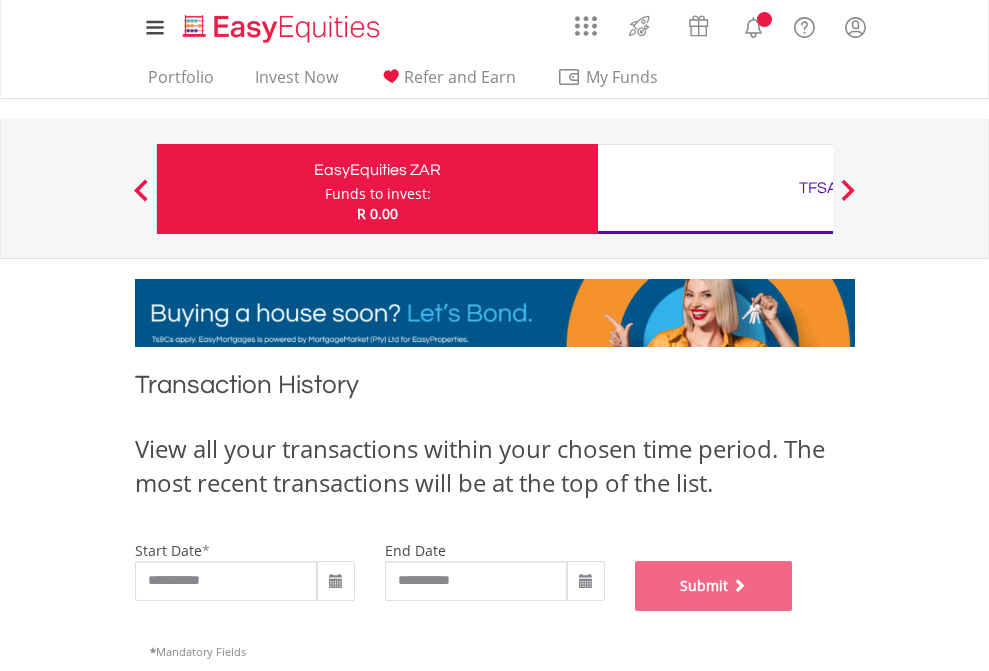 scroll, scrollTop: 811, scrollLeft: 0, axis: vertical 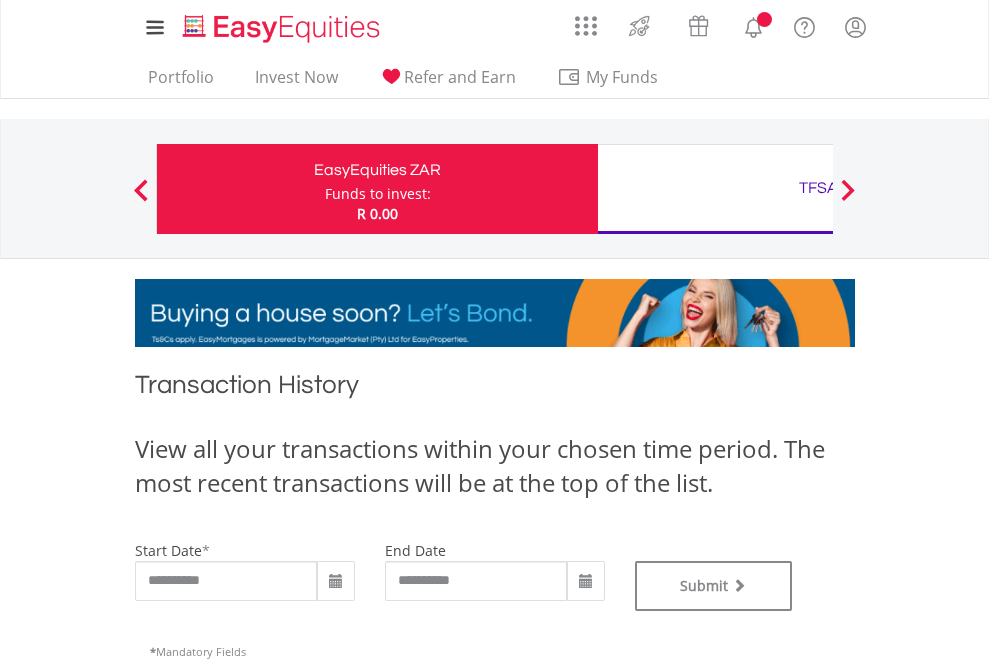 click on "TFSA" at bounding box center (818, 188) 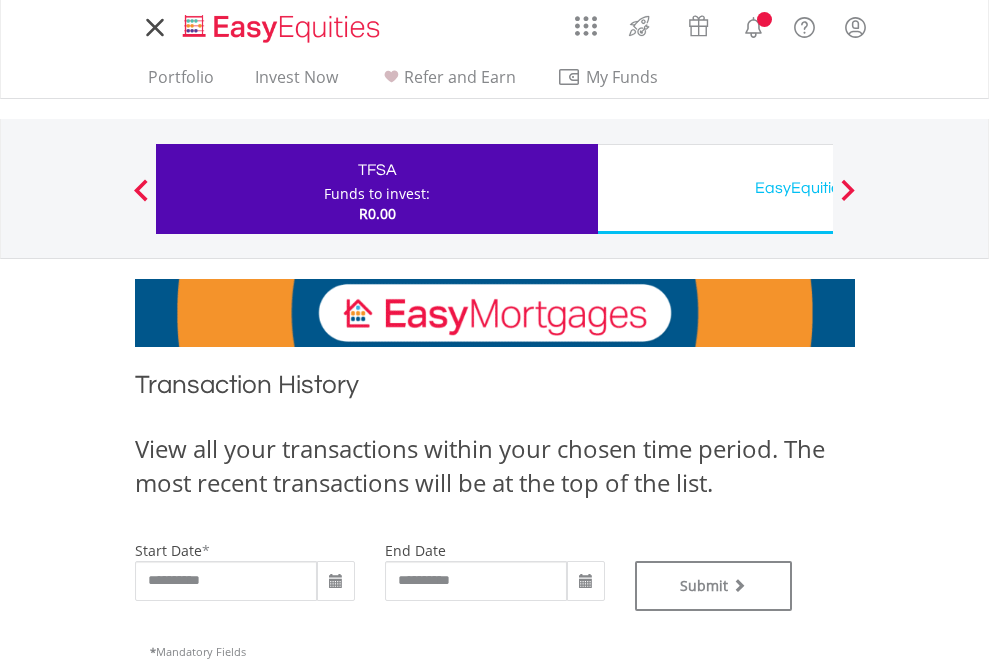 scroll, scrollTop: 0, scrollLeft: 0, axis: both 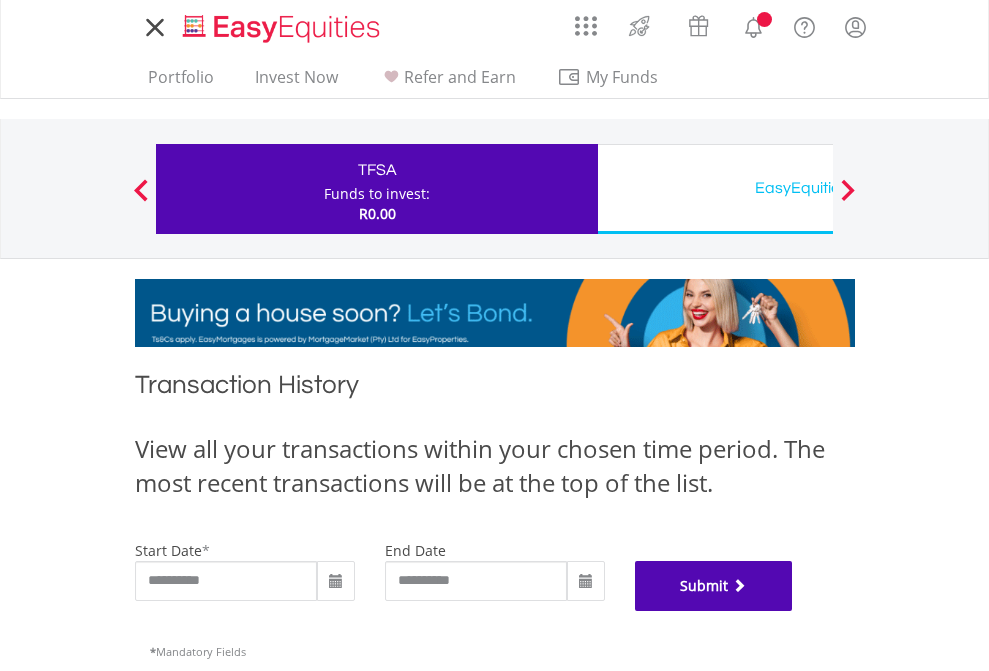 click on "Submit" at bounding box center [714, 586] 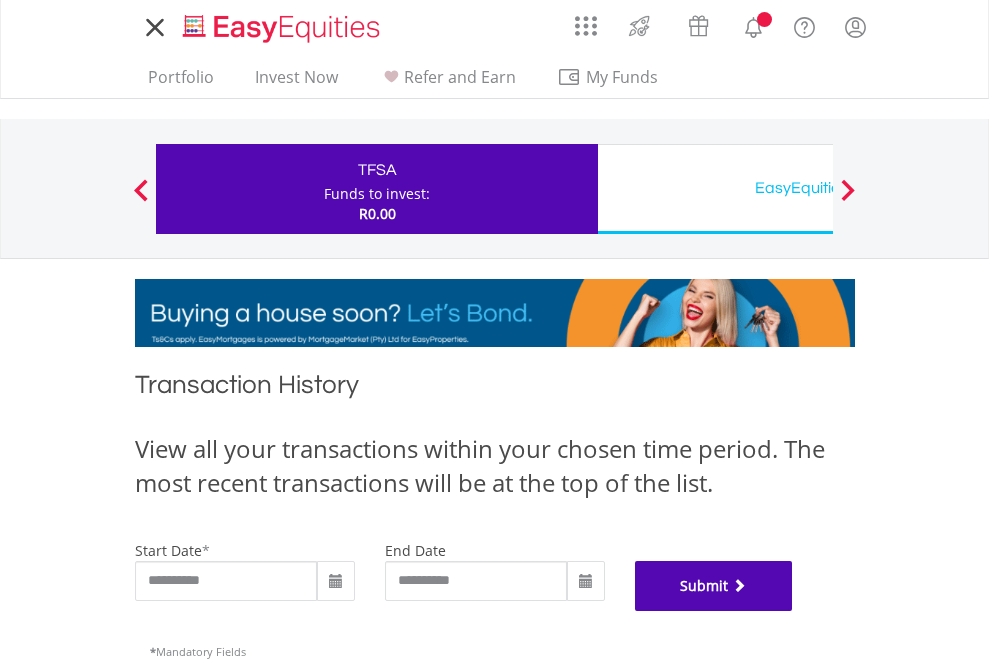 scroll, scrollTop: 811, scrollLeft: 0, axis: vertical 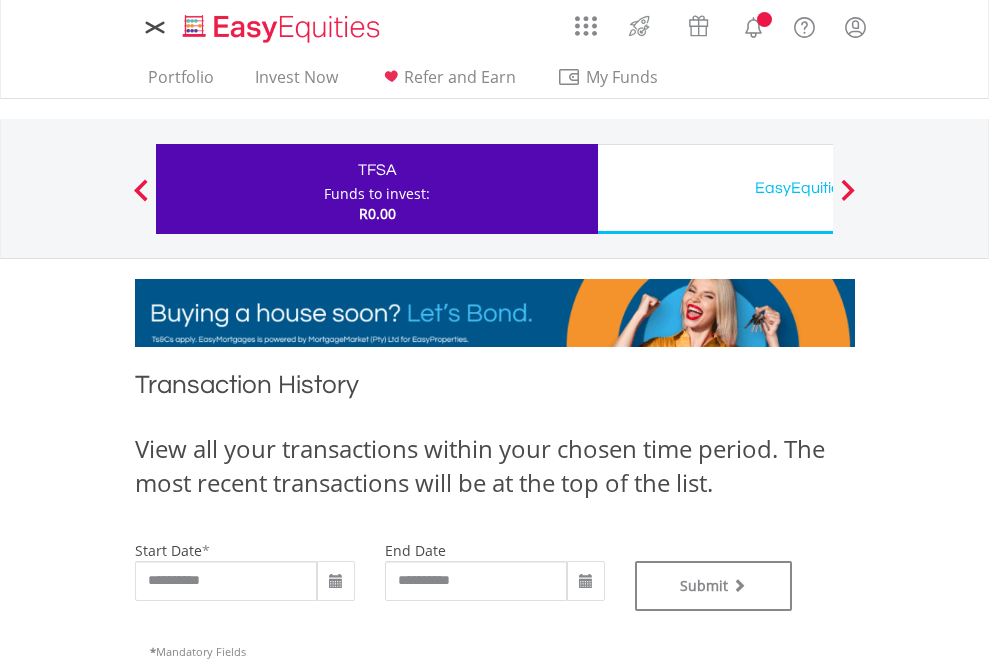 click on "EasyEquities USD" at bounding box center [818, 188] 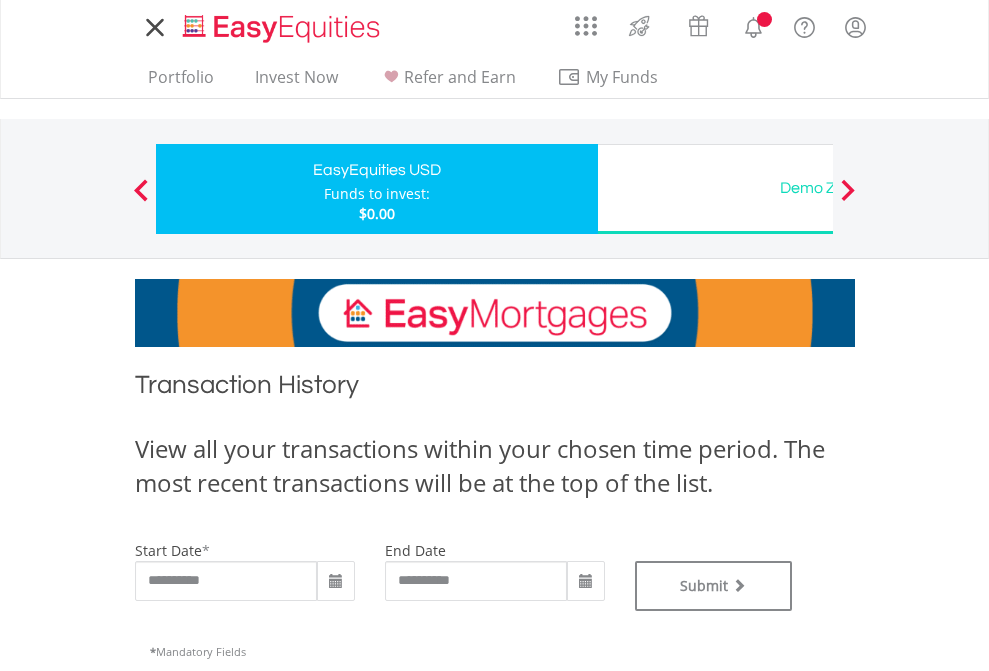 scroll, scrollTop: 0, scrollLeft: 0, axis: both 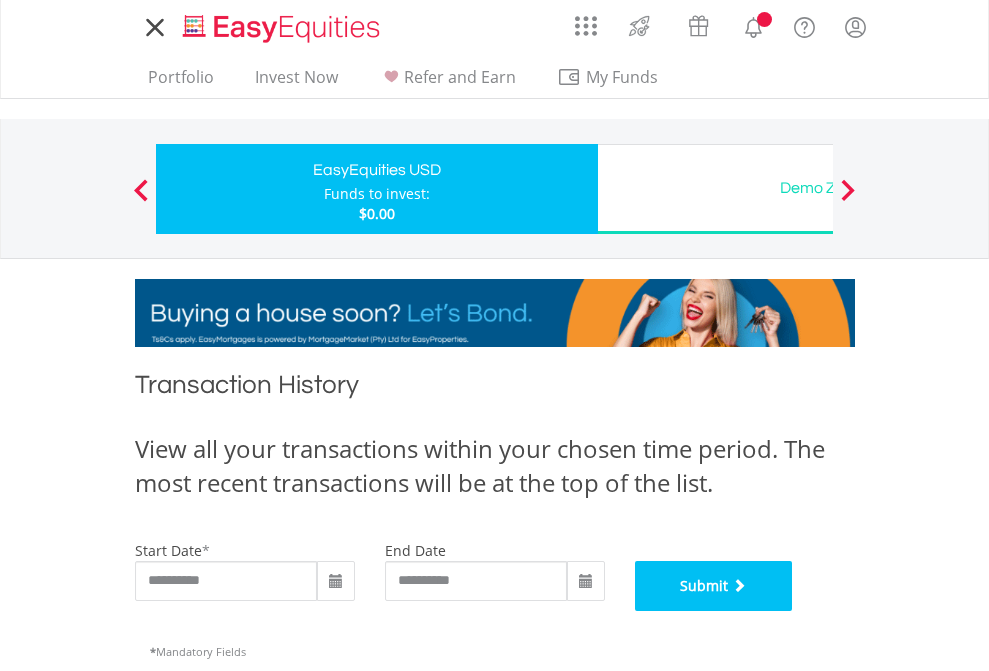 click on "Submit" at bounding box center (714, 586) 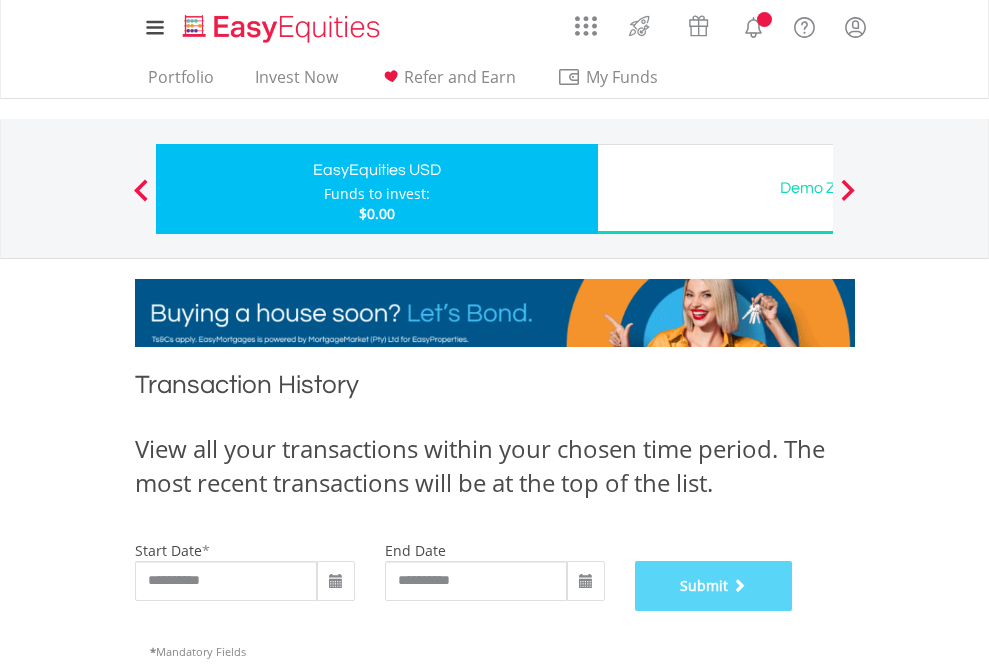 scroll, scrollTop: 811, scrollLeft: 0, axis: vertical 